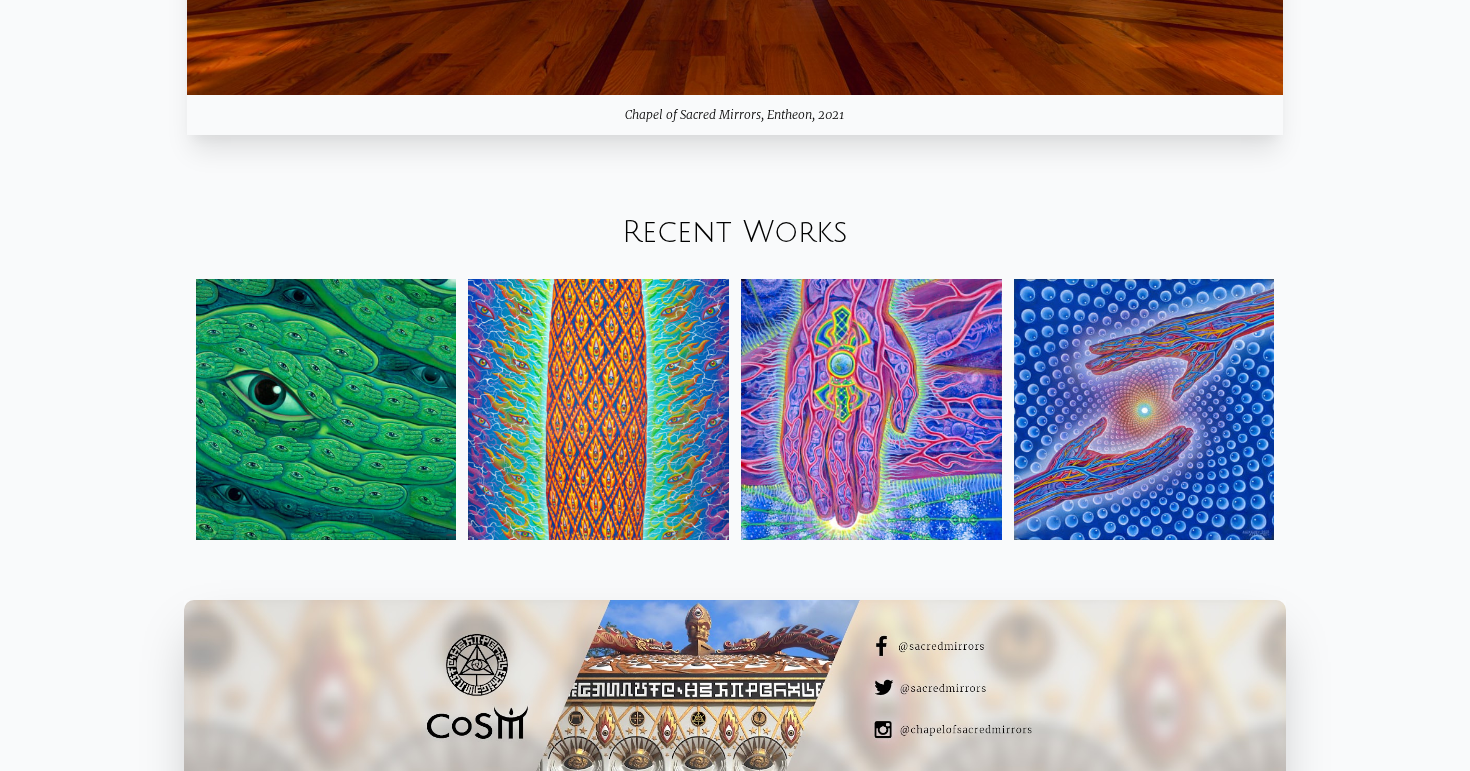scroll, scrollTop: 2331, scrollLeft: 0, axis: vertical 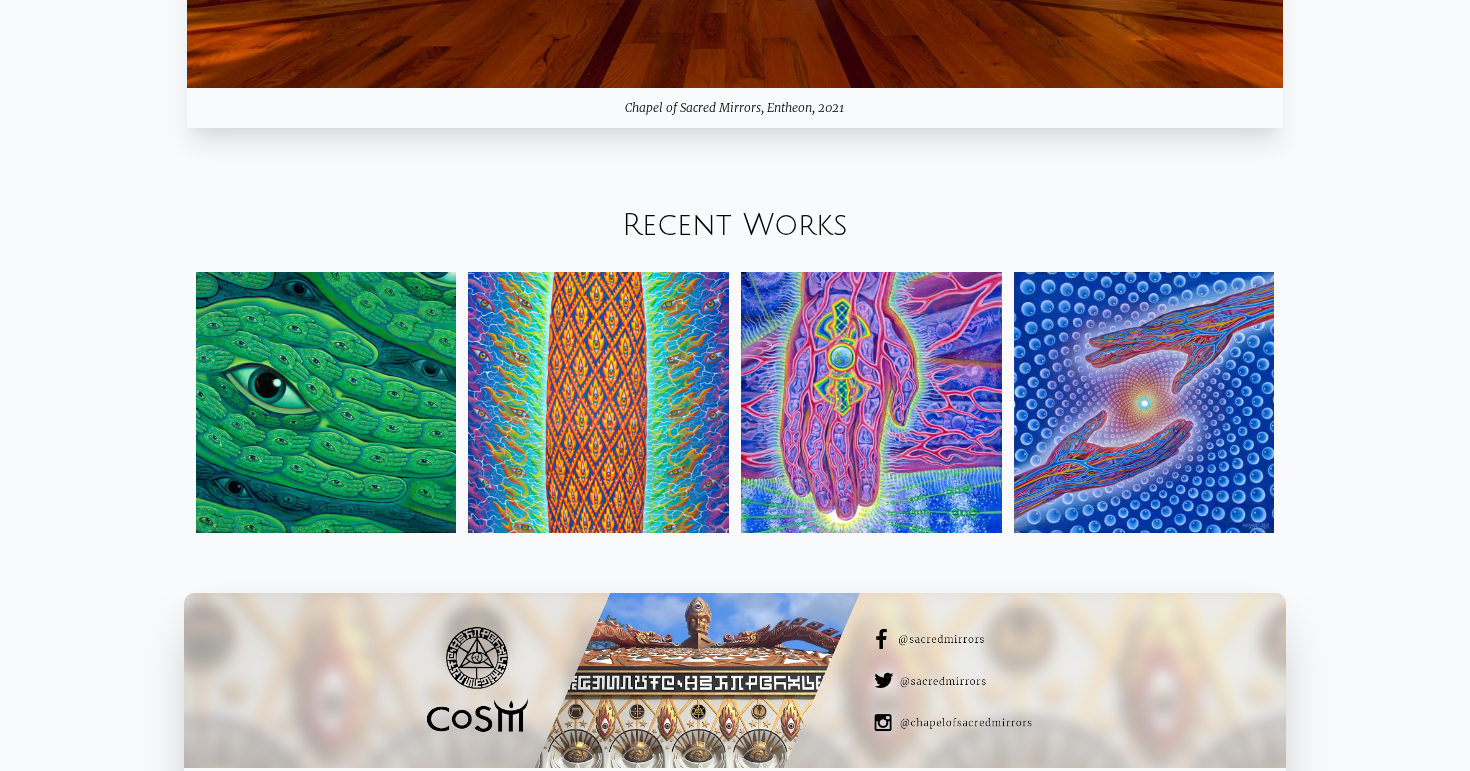 click at bounding box center [326, 402] 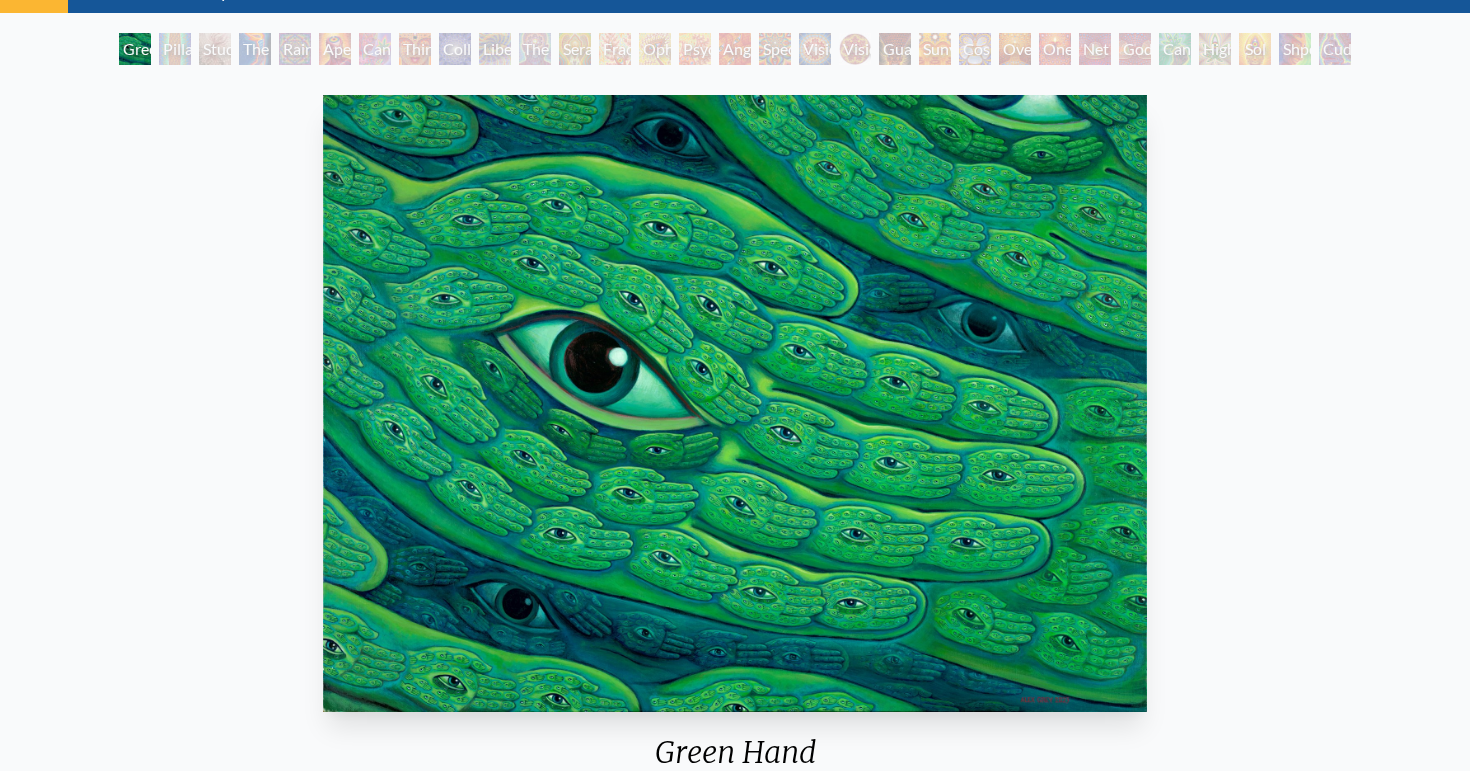 scroll, scrollTop: 91, scrollLeft: 0, axis: vertical 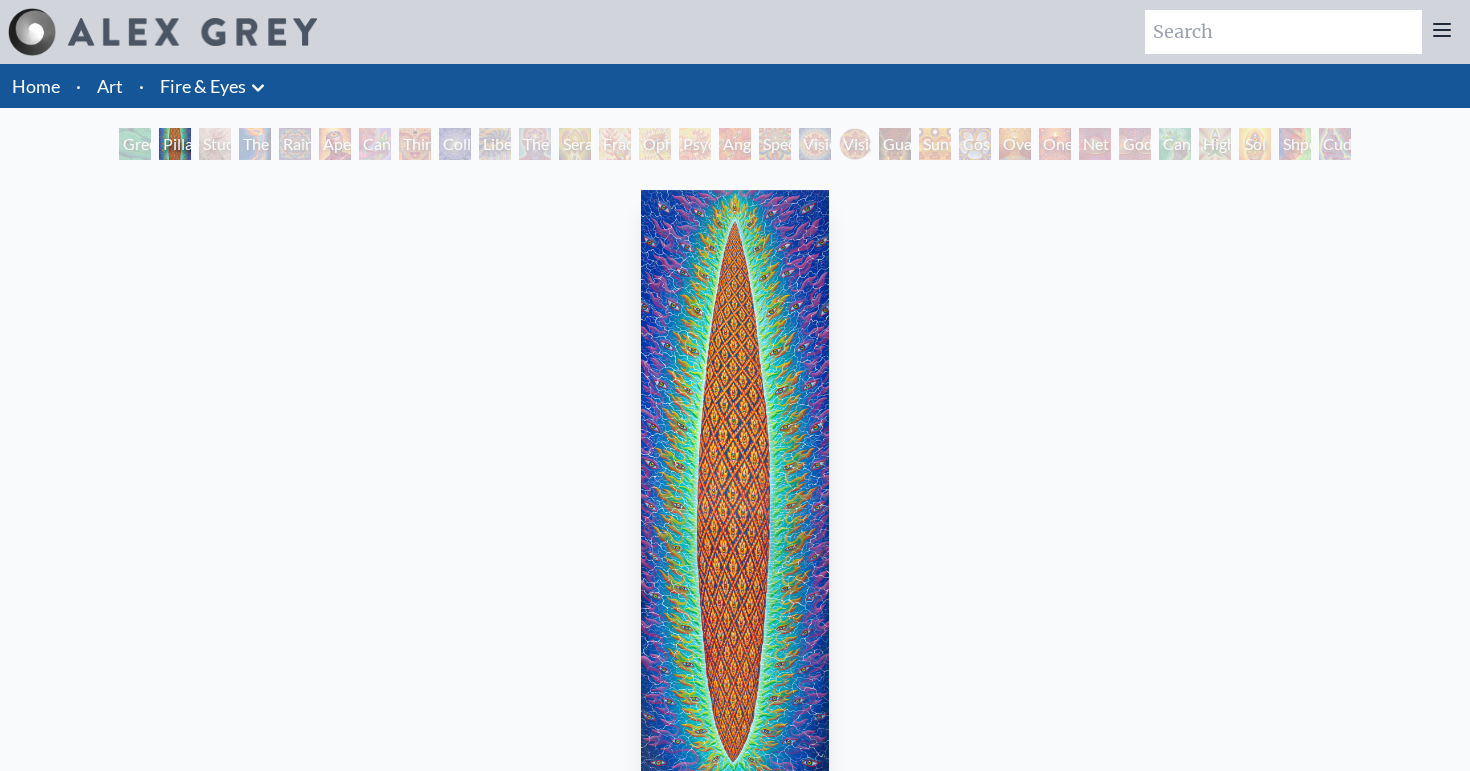 click on "Fire & Eyes" at bounding box center (203, 86) 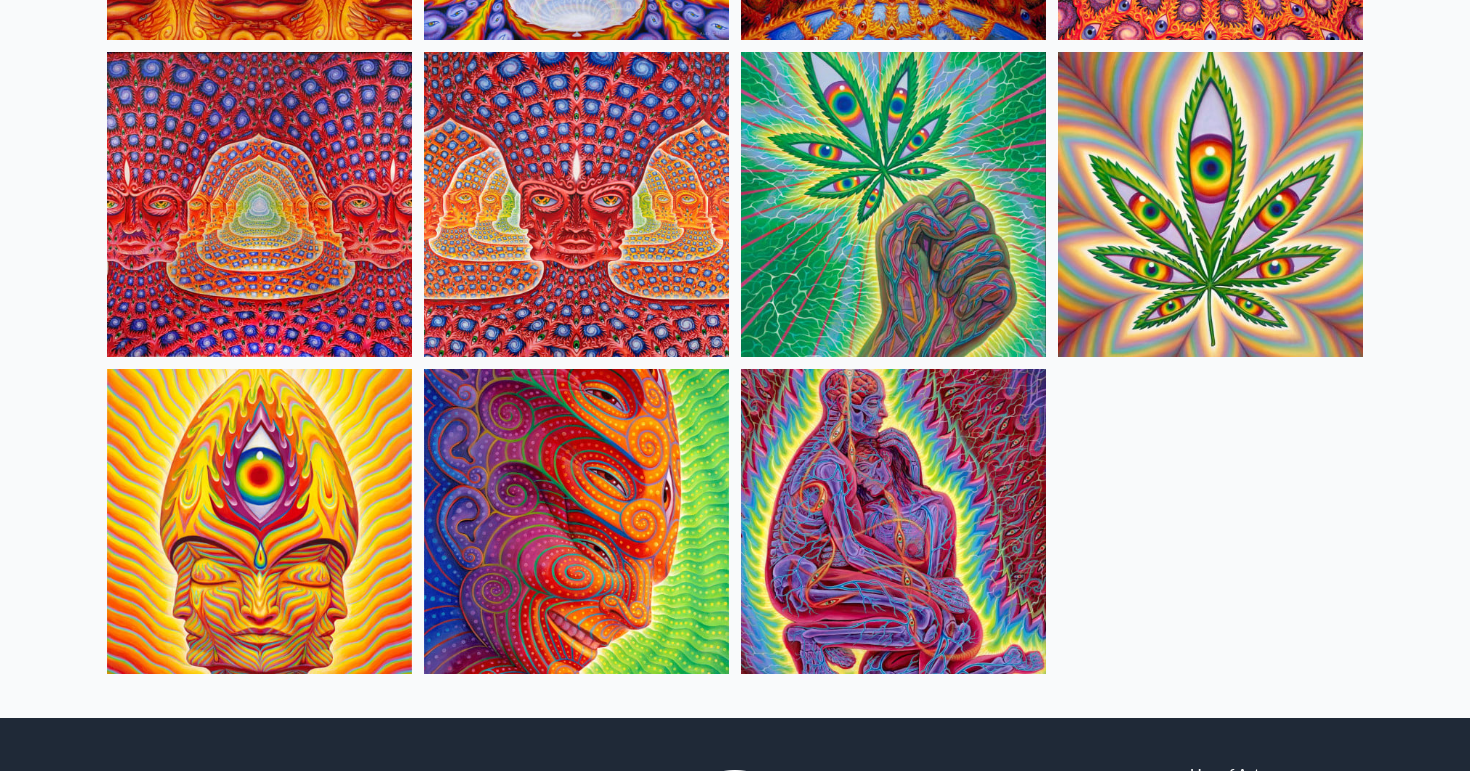 scroll, scrollTop: 2252, scrollLeft: 0, axis: vertical 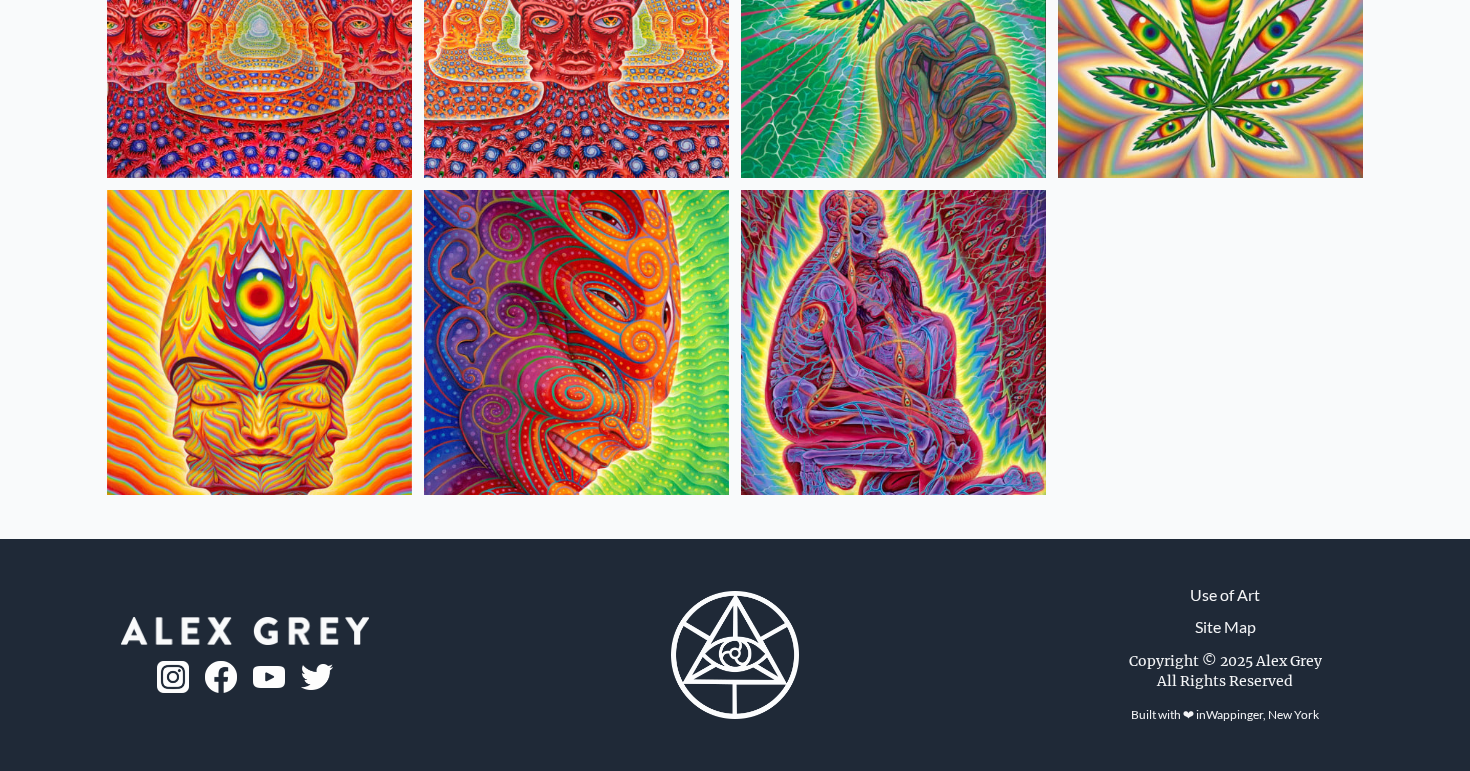 click at bounding box center [173, 677] 